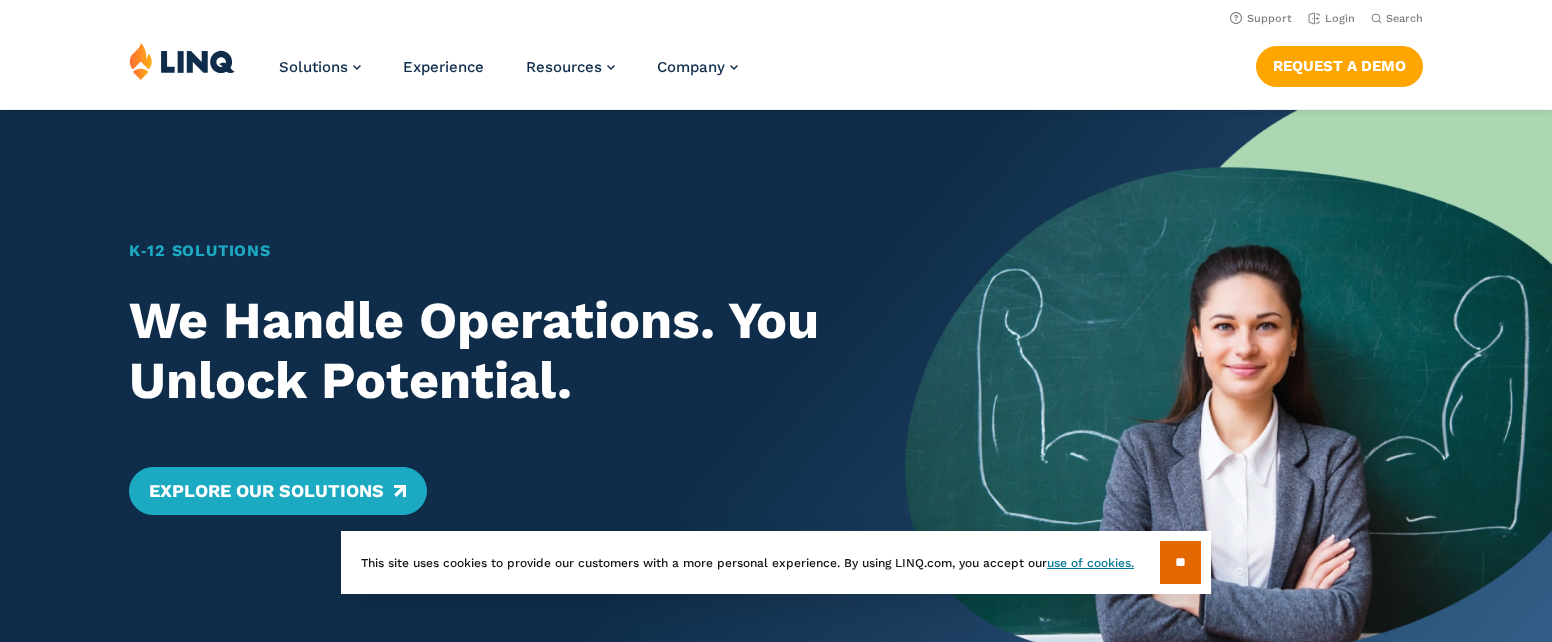 scroll, scrollTop: 0, scrollLeft: 0, axis: both 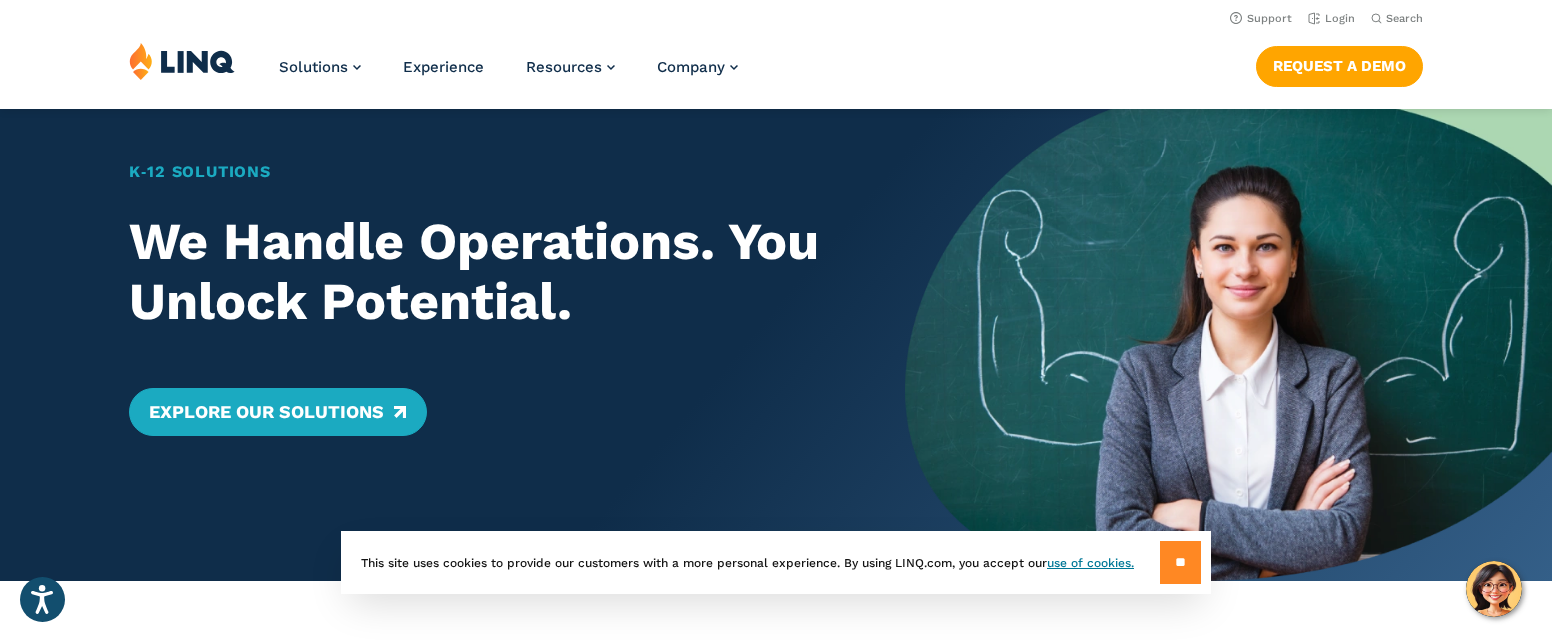 click on "**" at bounding box center (1180, 562) 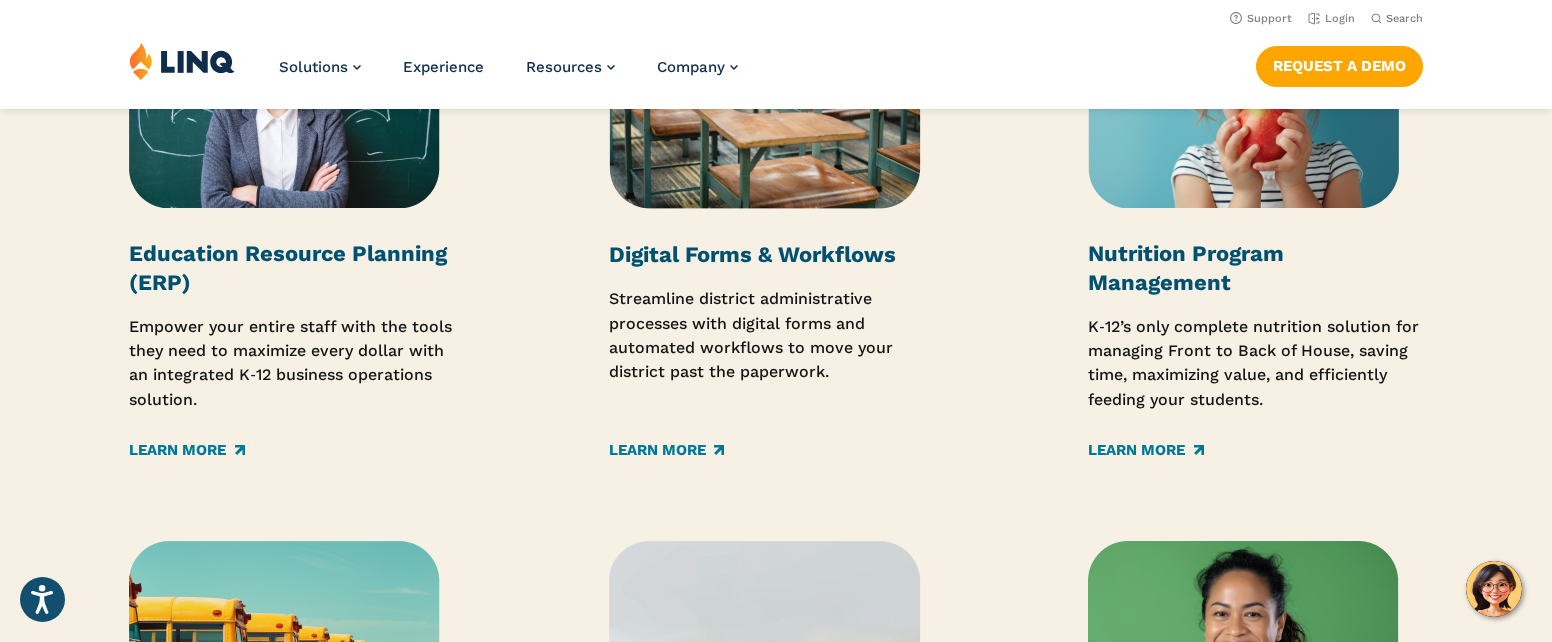 scroll, scrollTop: 2686, scrollLeft: 0, axis: vertical 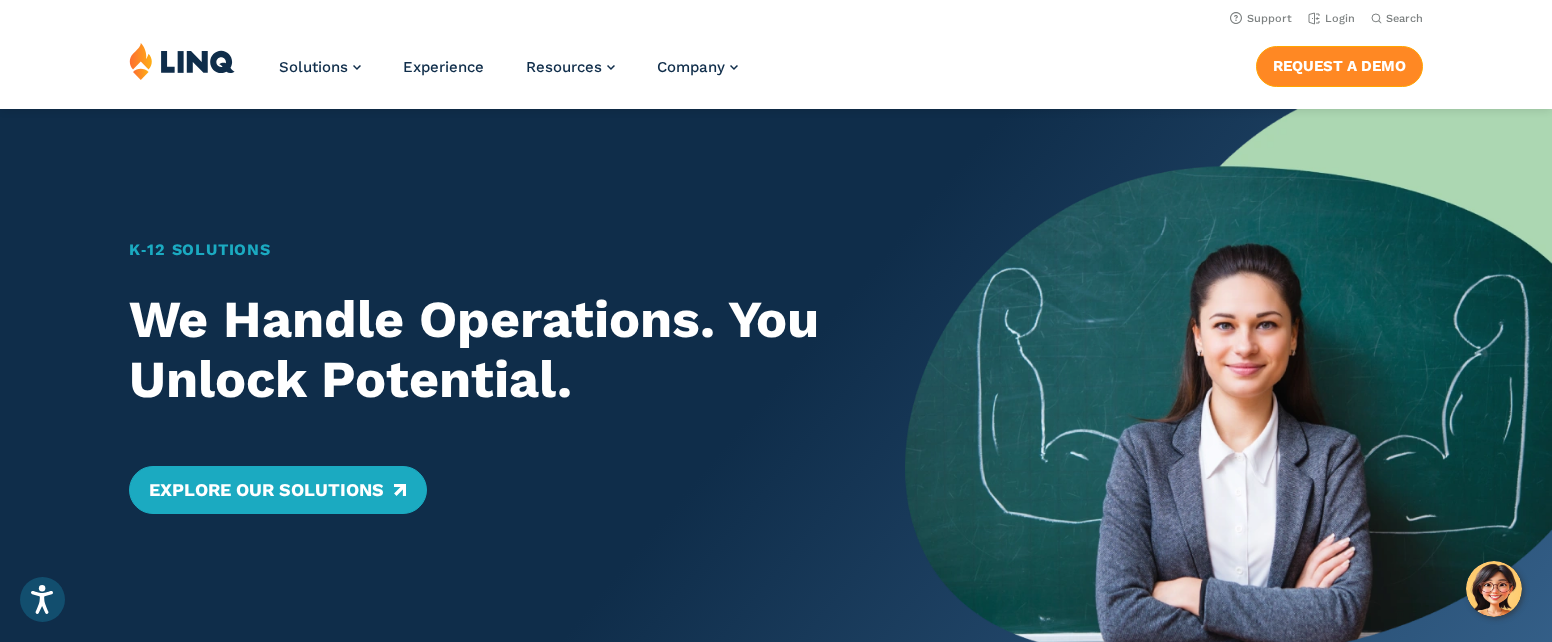 click on "Request a Demo" at bounding box center (1339, 66) 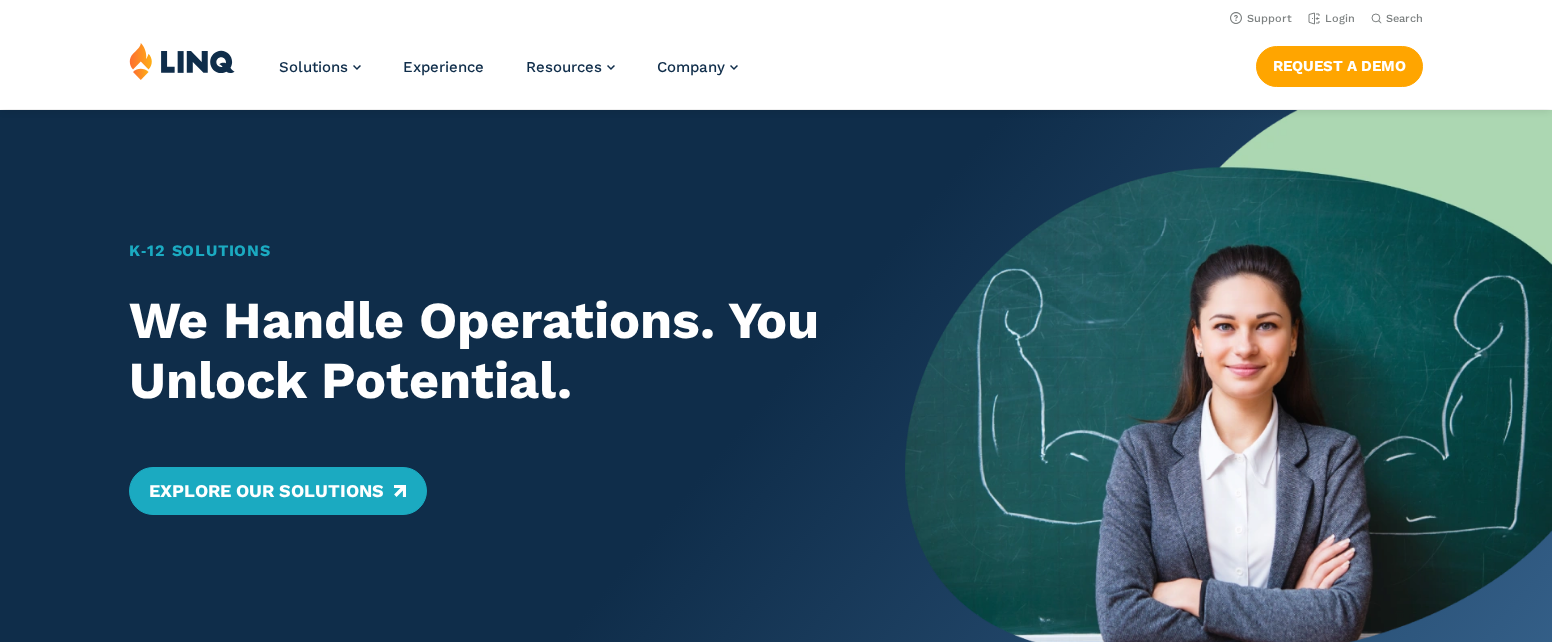 scroll, scrollTop: 0, scrollLeft: 0, axis: both 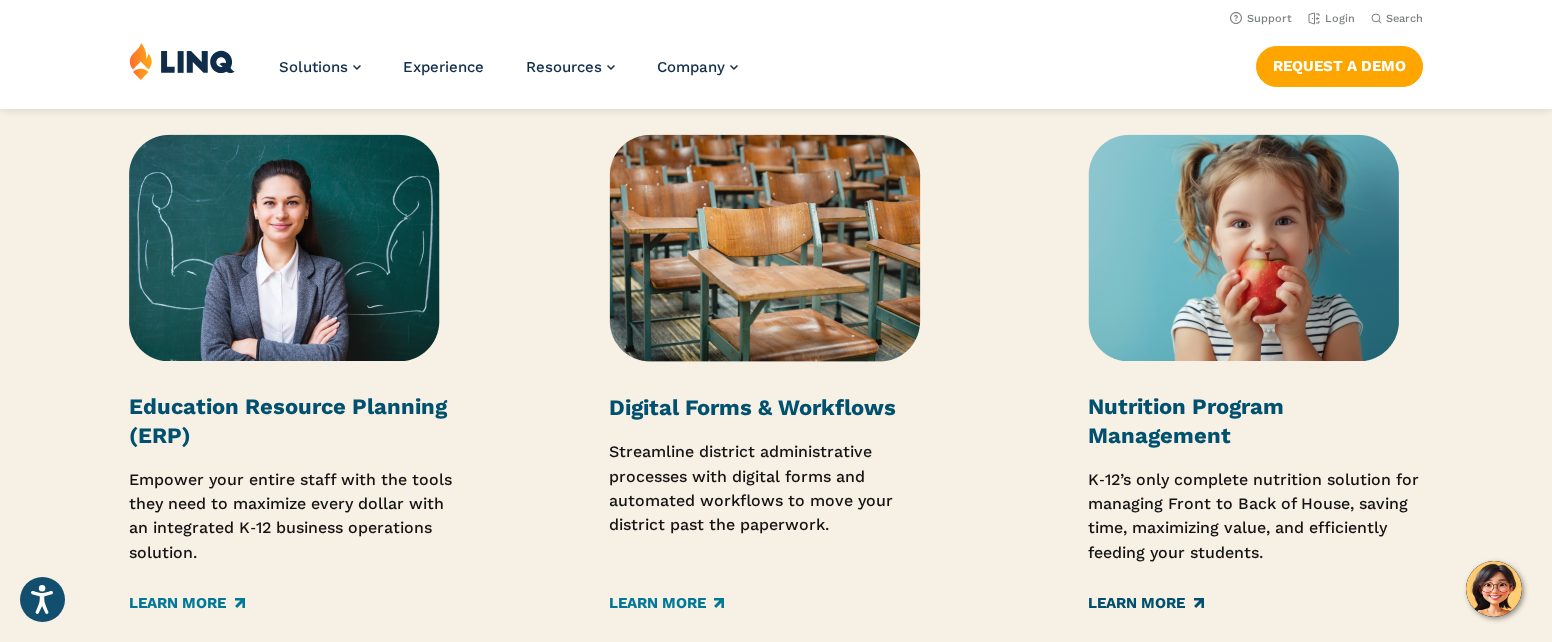 click on "Learn More" at bounding box center [1145, 603] 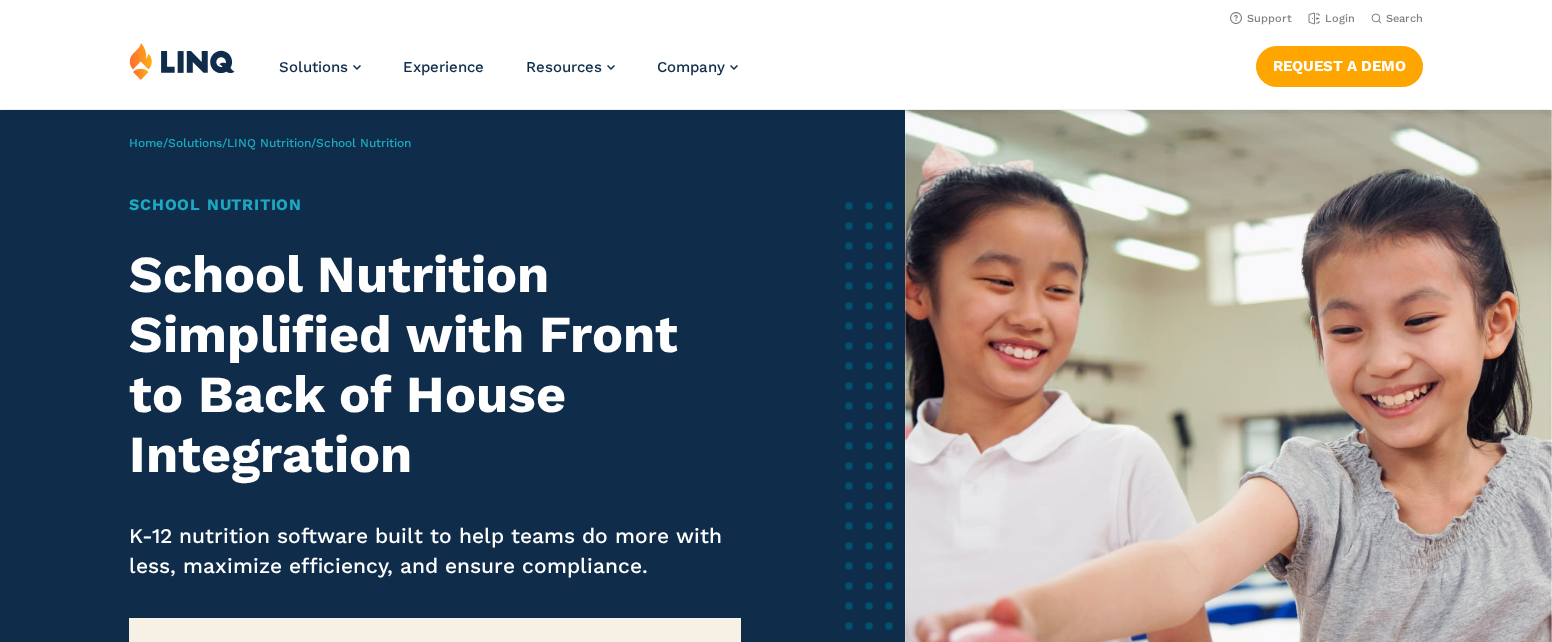 scroll, scrollTop: 0, scrollLeft: 0, axis: both 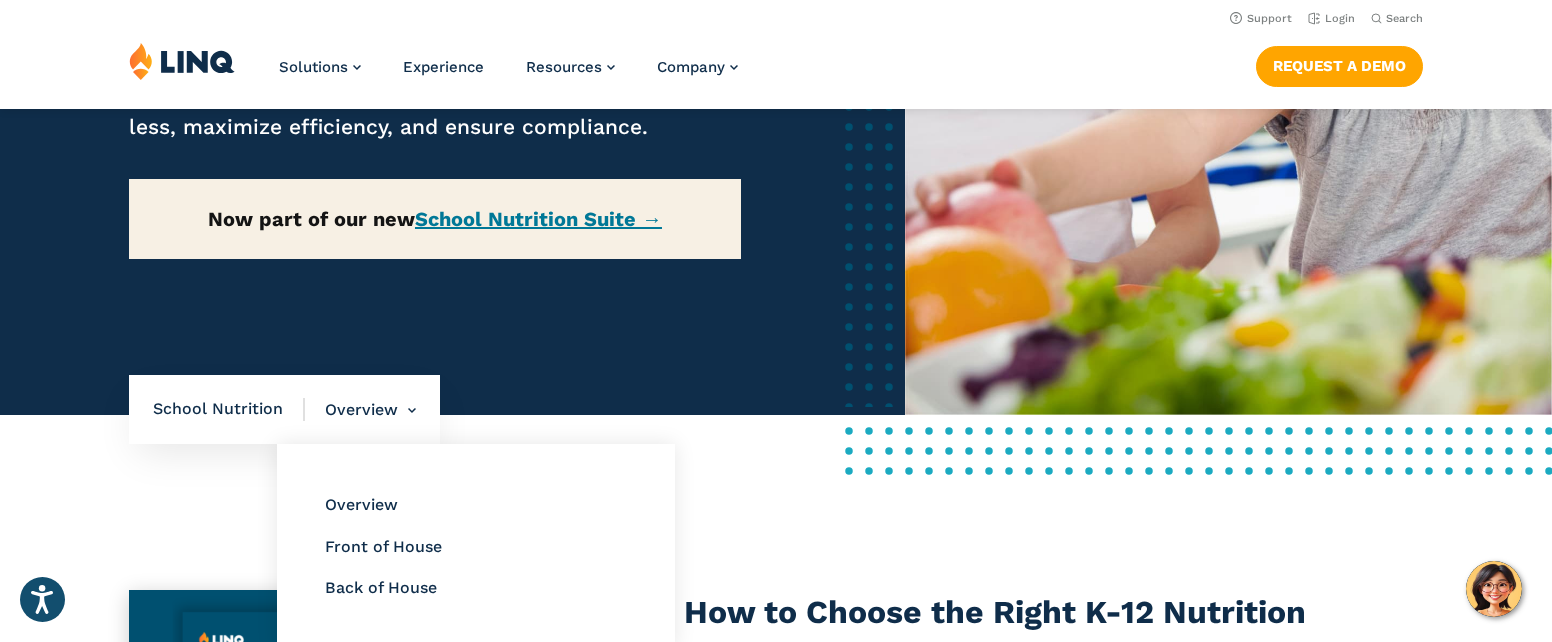 drag, startPoint x: 237, startPoint y: 405, endPoint x: 326, endPoint y: 405, distance: 89 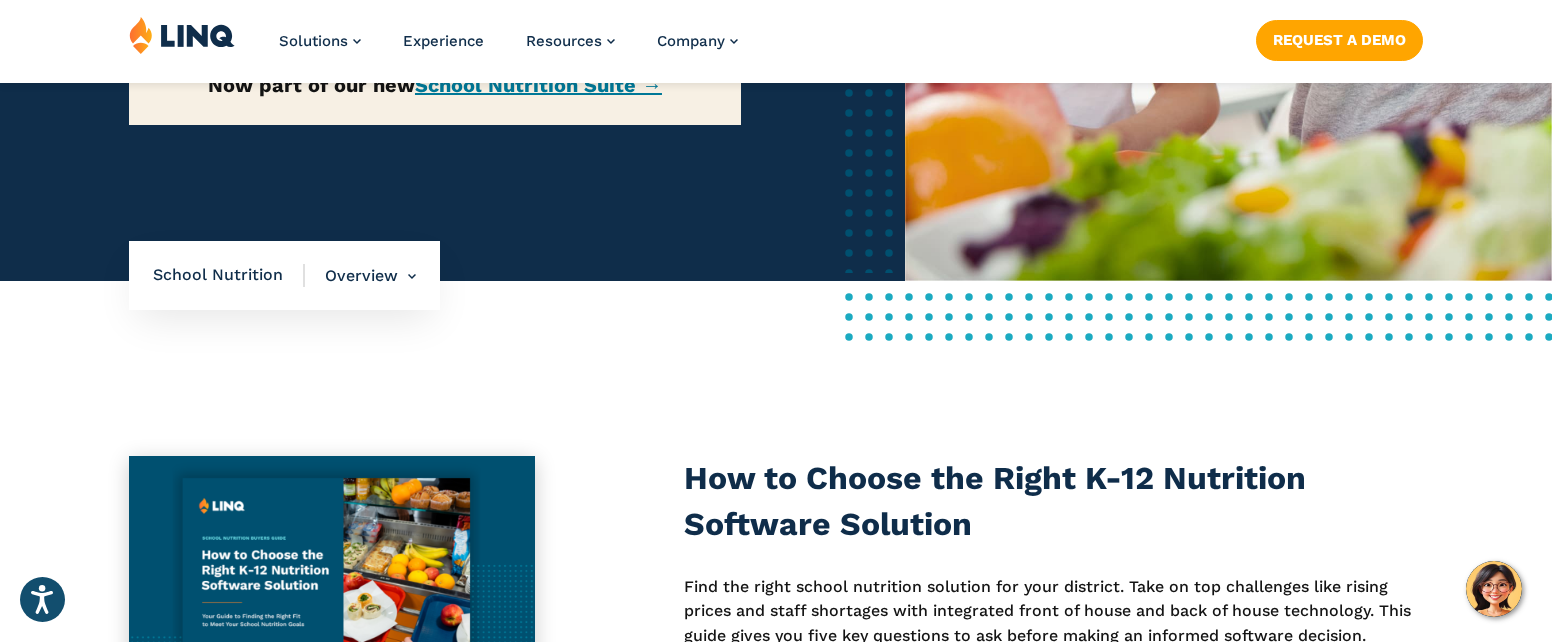 scroll, scrollTop: 610, scrollLeft: 0, axis: vertical 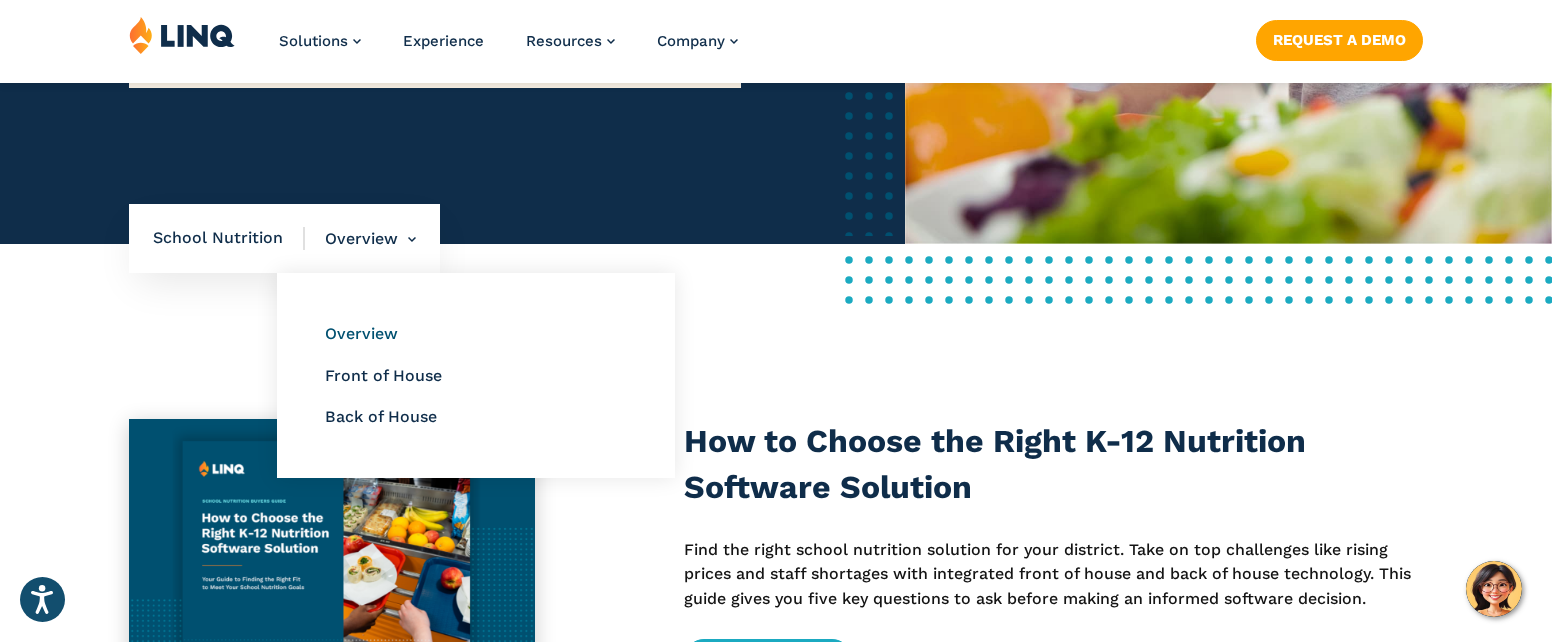click on "Overview" at bounding box center [361, 333] 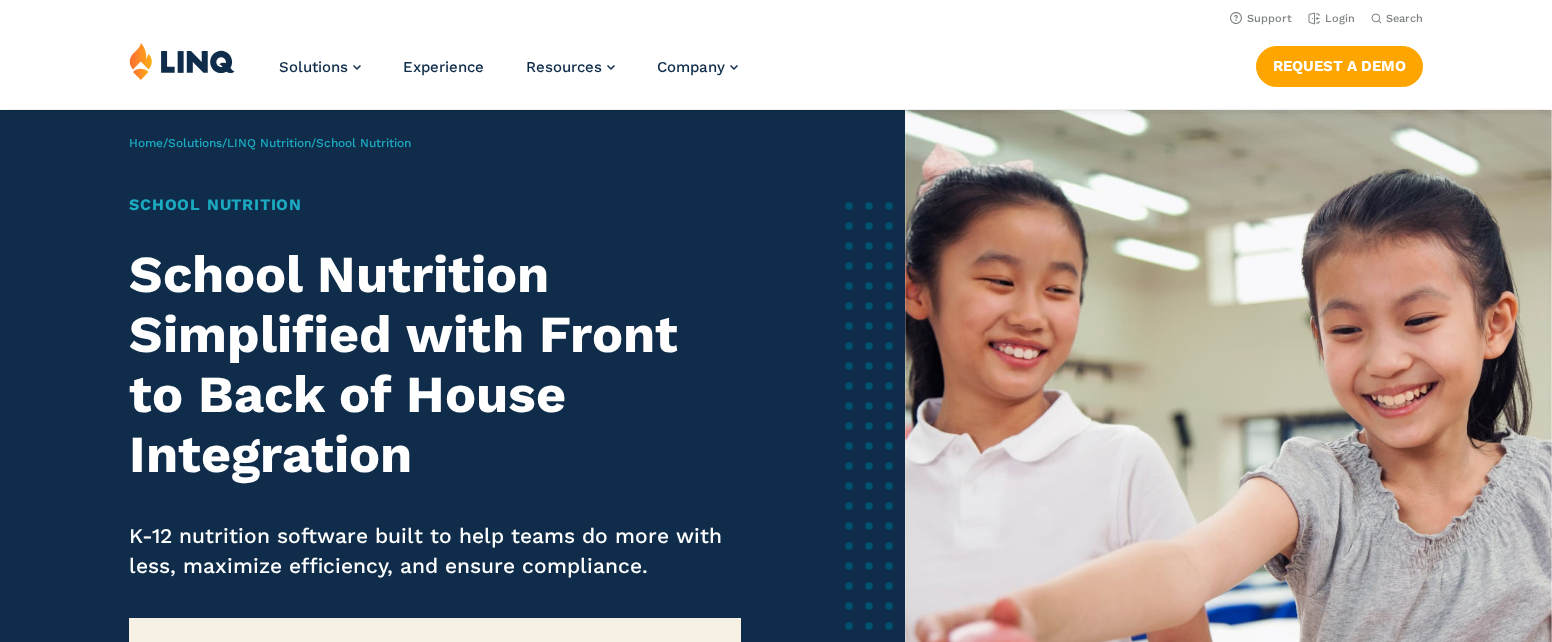 scroll, scrollTop: 0, scrollLeft: 0, axis: both 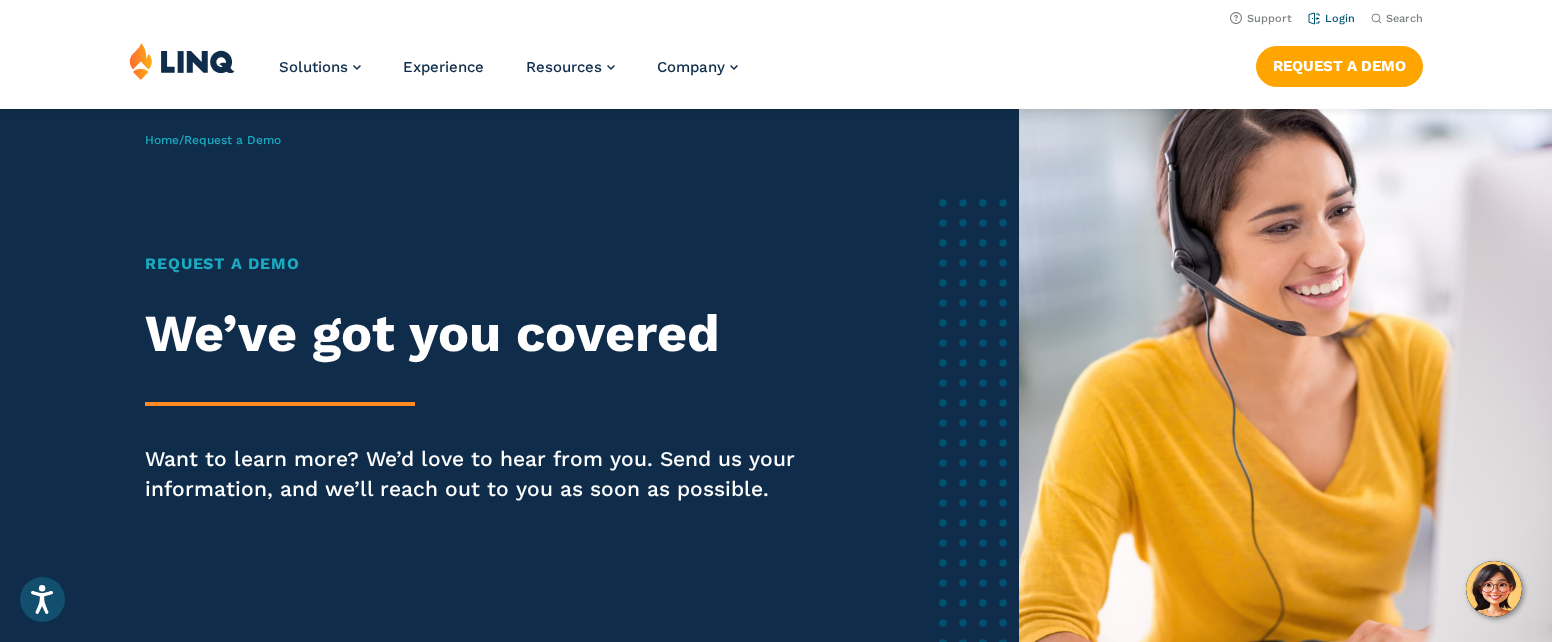 click on "Login" at bounding box center (1331, 18) 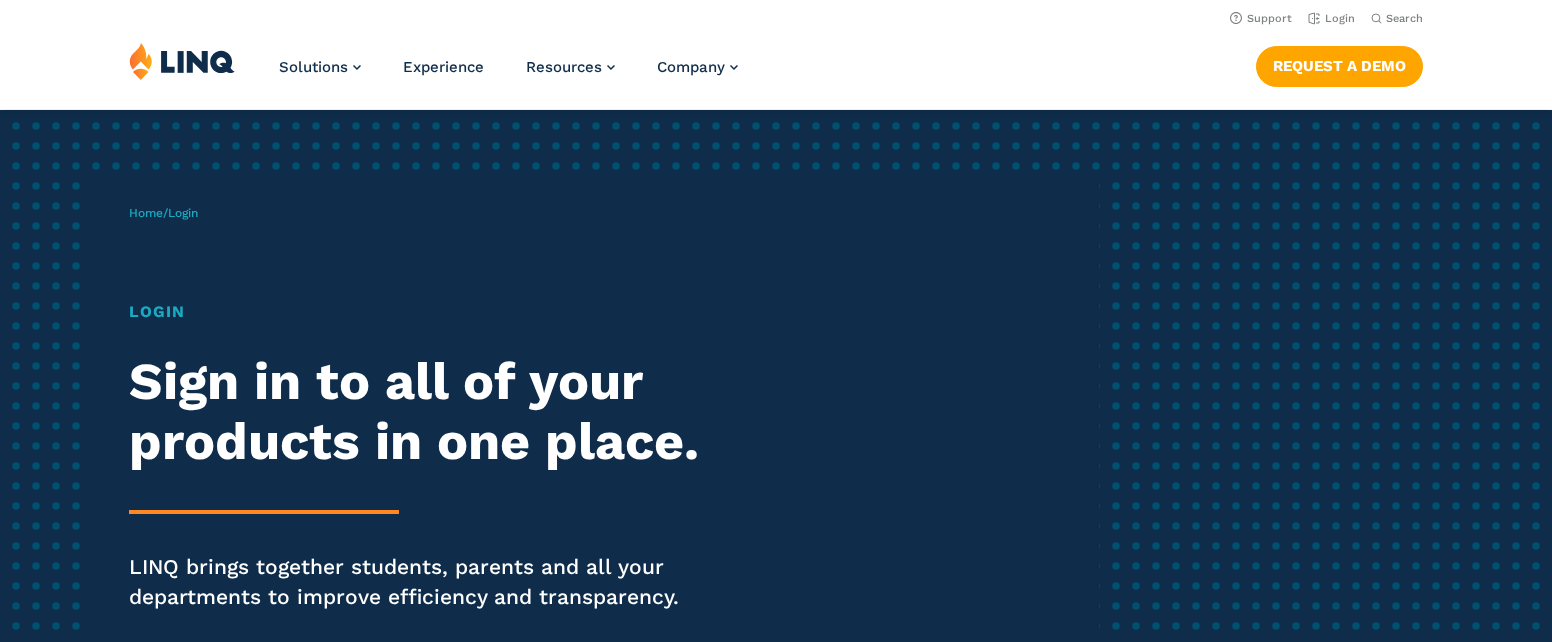 scroll, scrollTop: 0, scrollLeft: 0, axis: both 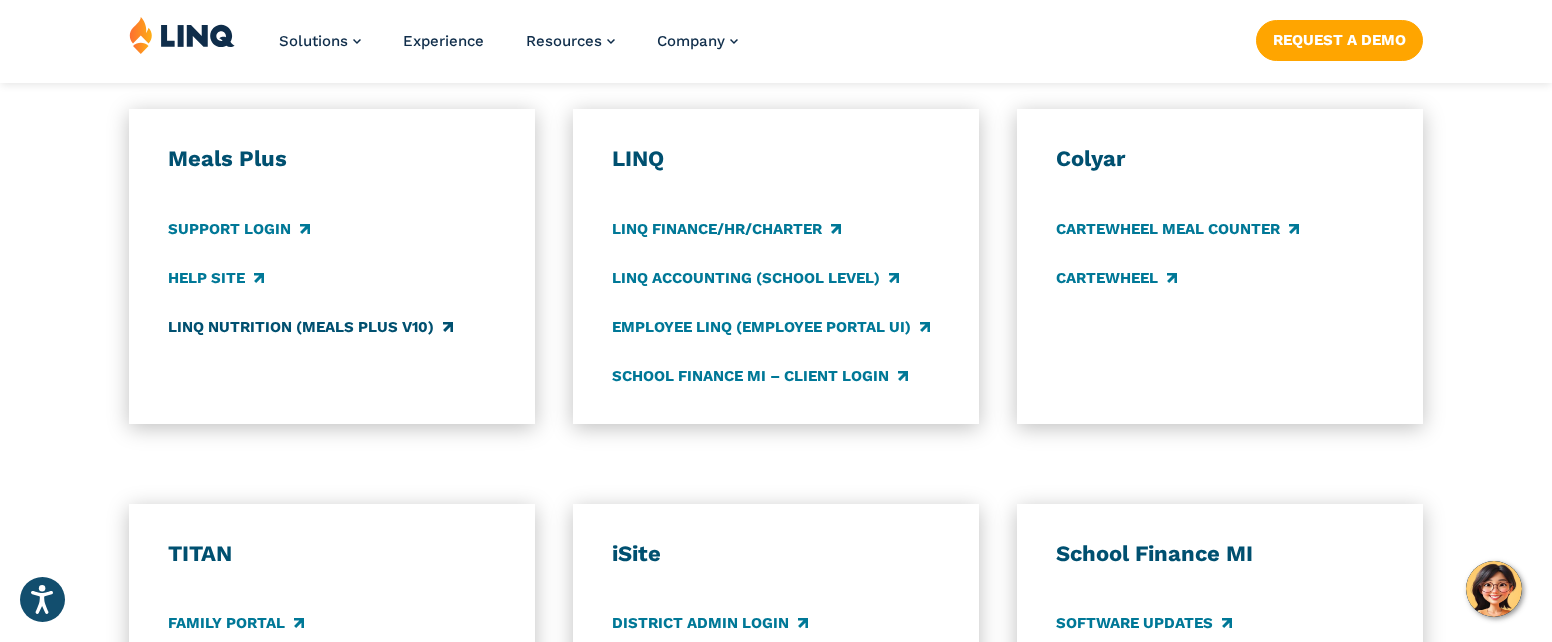 click on "LINQ Nutrition (Meals Plus v10)" at bounding box center [310, 327] 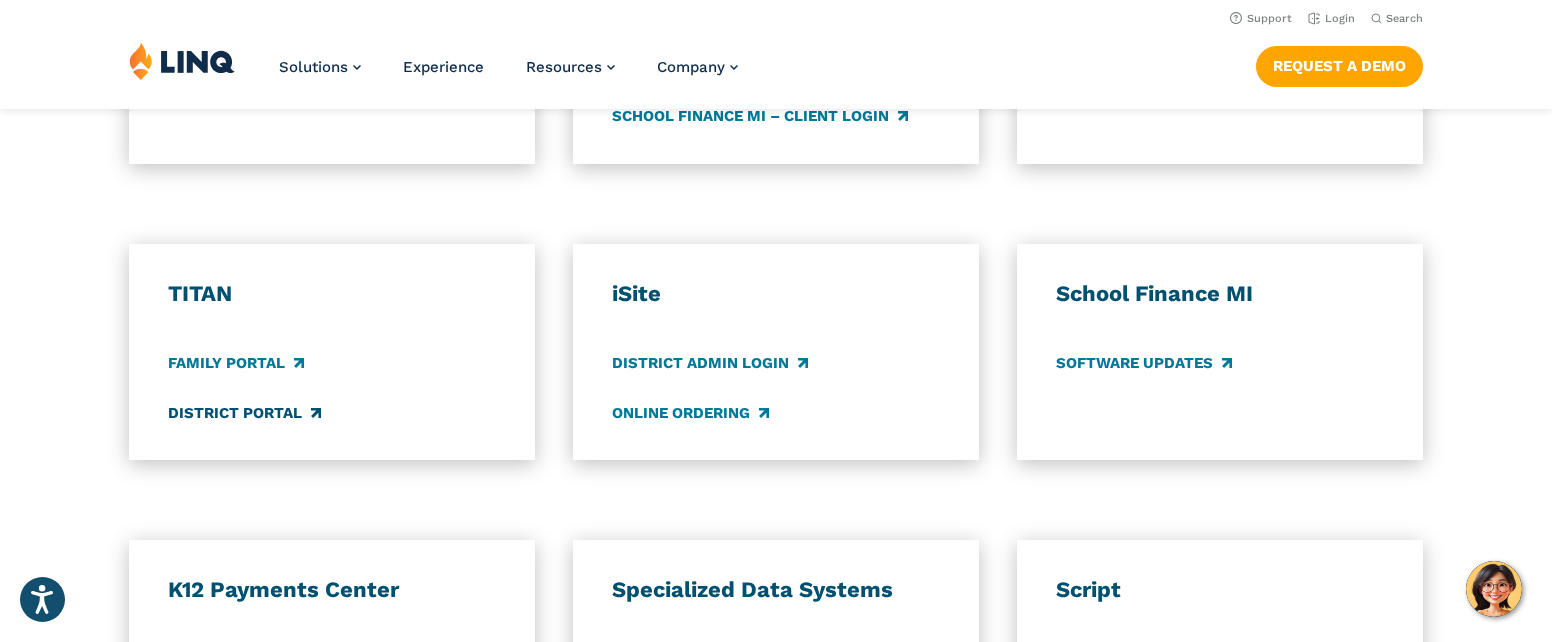 scroll, scrollTop: 1343, scrollLeft: 0, axis: vertical 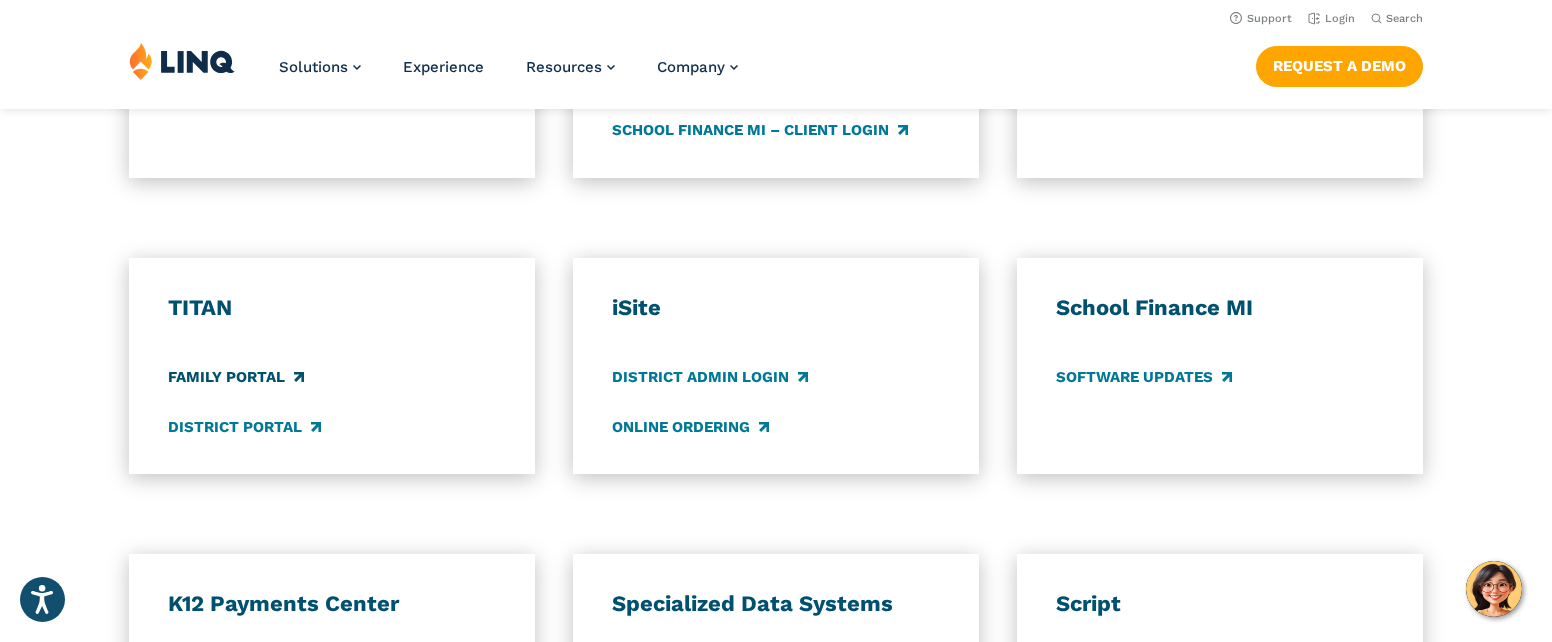 click on "Family Portal" at bounding box center [235, 378] 